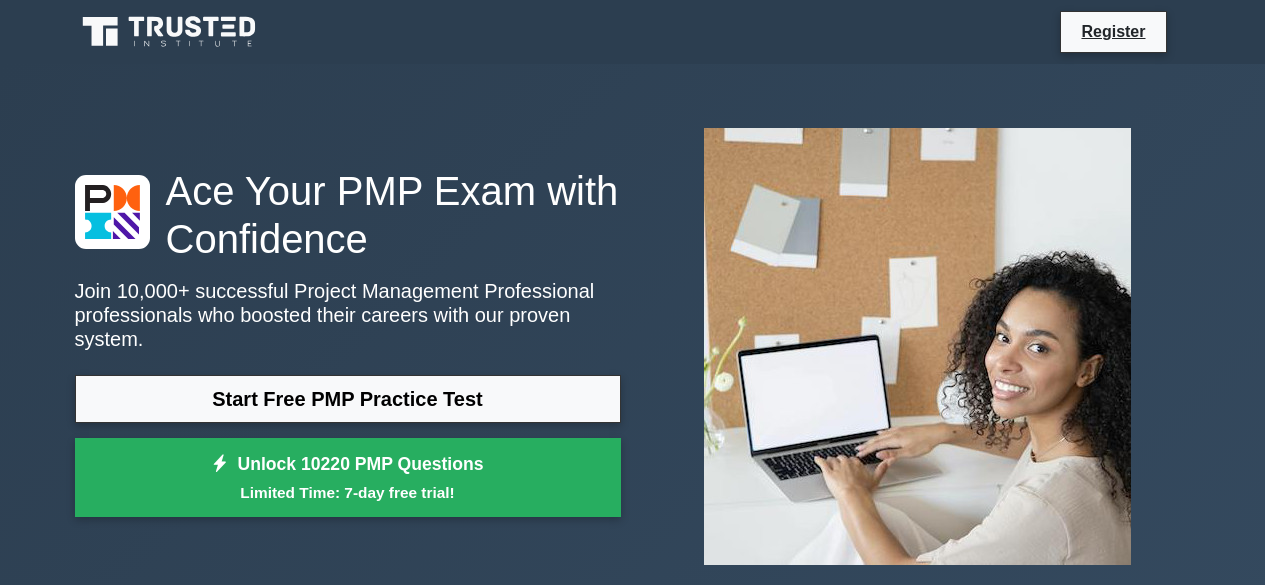 scroll, scrollTop: 0, scrollLeft: 0, axis: both 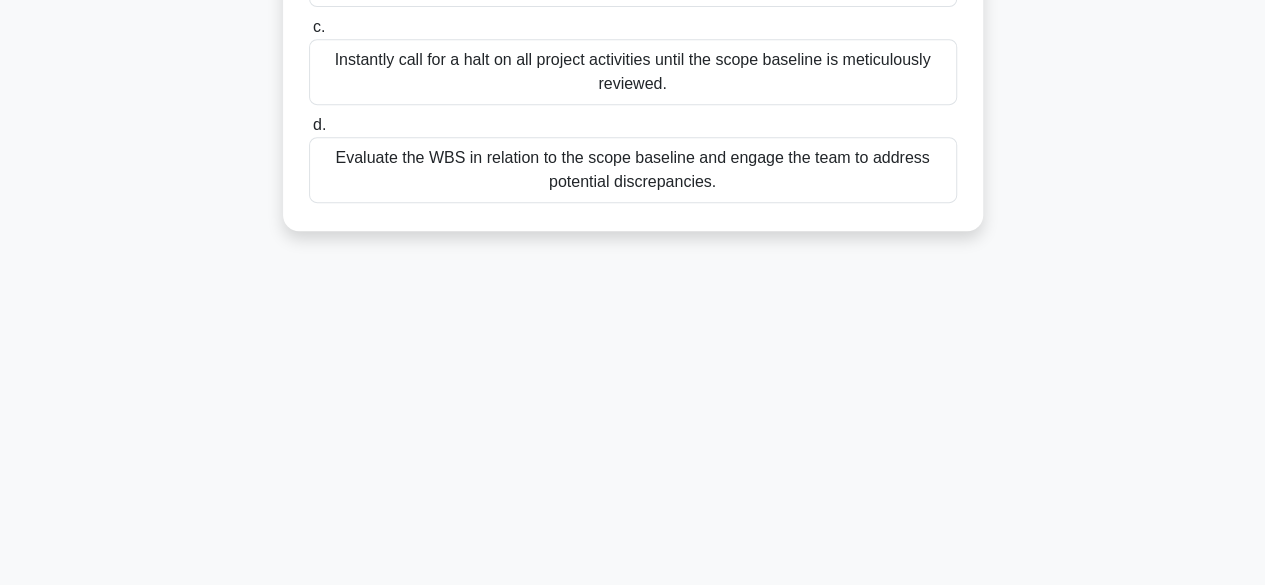 click on "Evaluate the WBS in relation to the scope baseline and engage the team to address potential discrepancies." at bounding box center (633, 170) 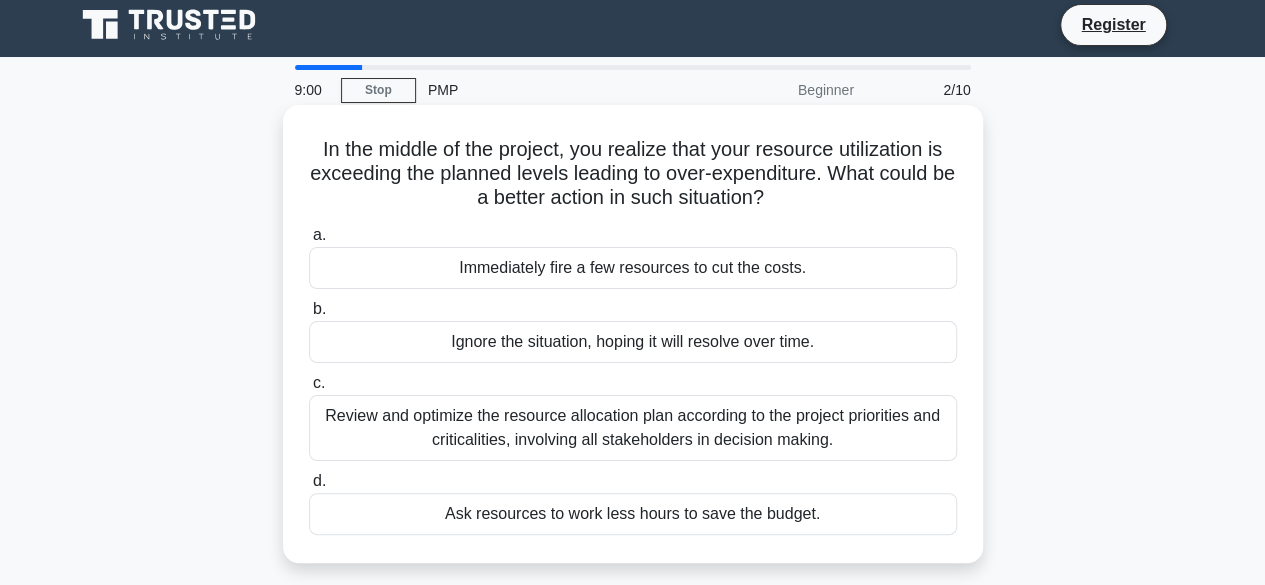 scroll, scrollTop: 0, scrollLeft: 0, axis: both 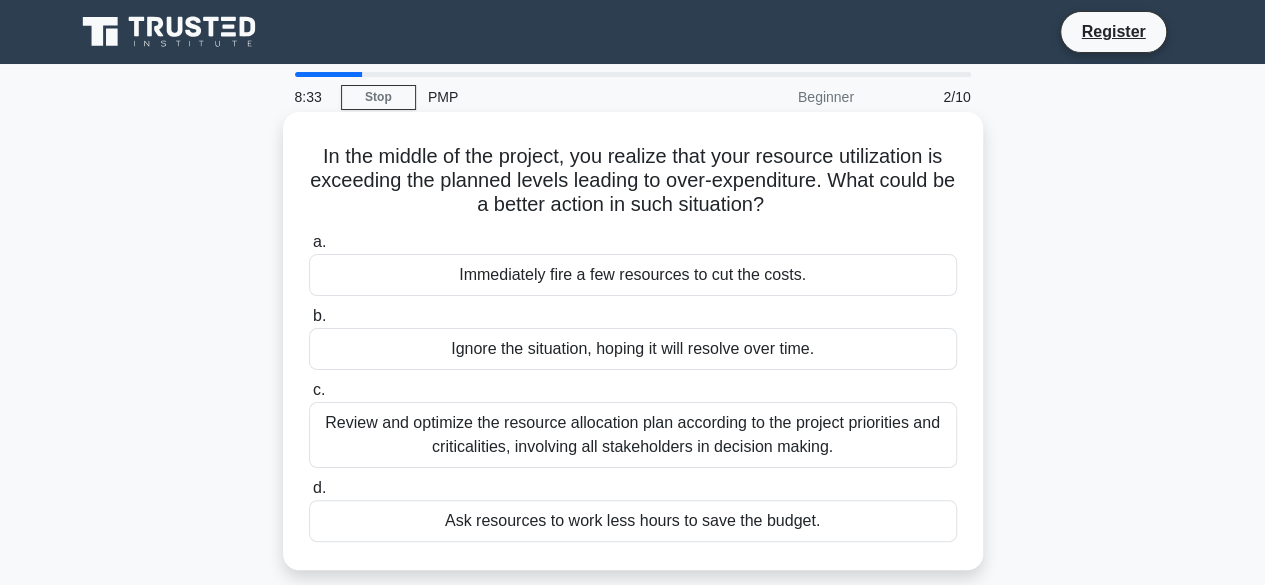 click on "Review and optimize the resource allocation plan according to the project priorities and criticalities, involving all stakeholders in decision making." at bounding box center (633, 435) 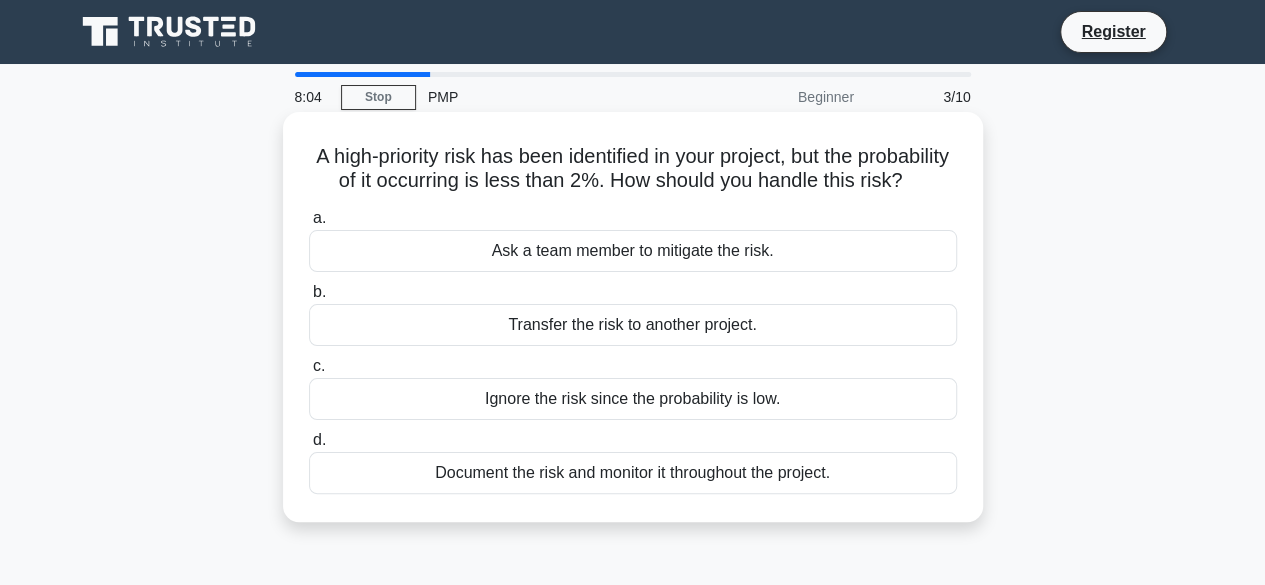 click on "Document the risk and monitor it throughout the project." at bounding box center (633, 473) 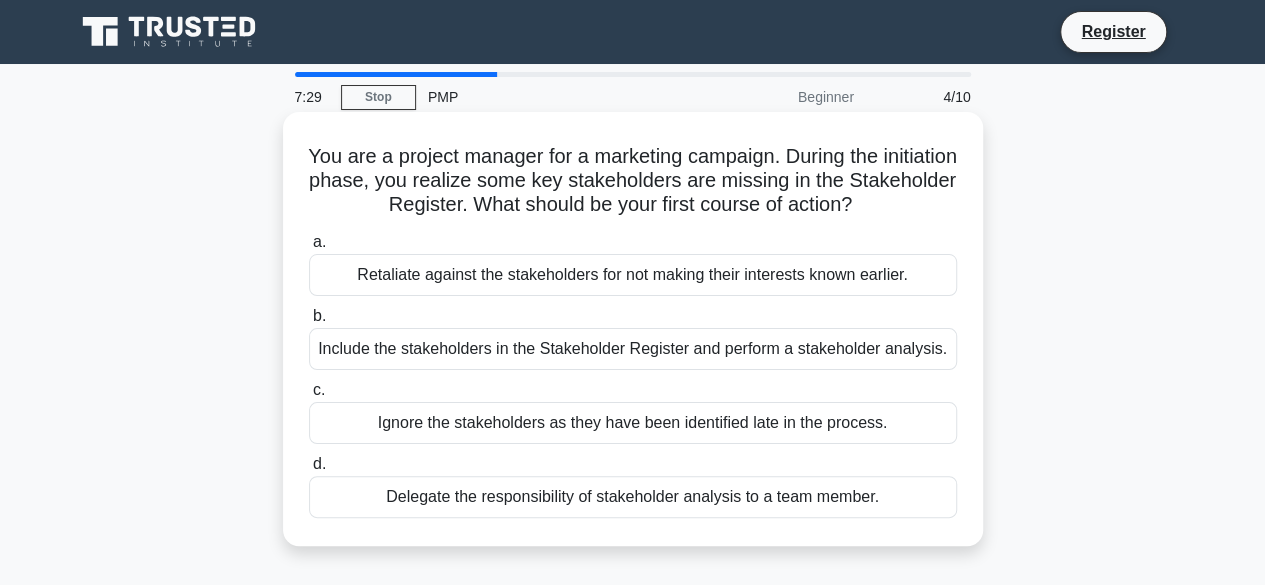click on "Include the stakeholders in the Stakeholder Register and perform a stakeholder analysis." at bounding box center [633, 349] 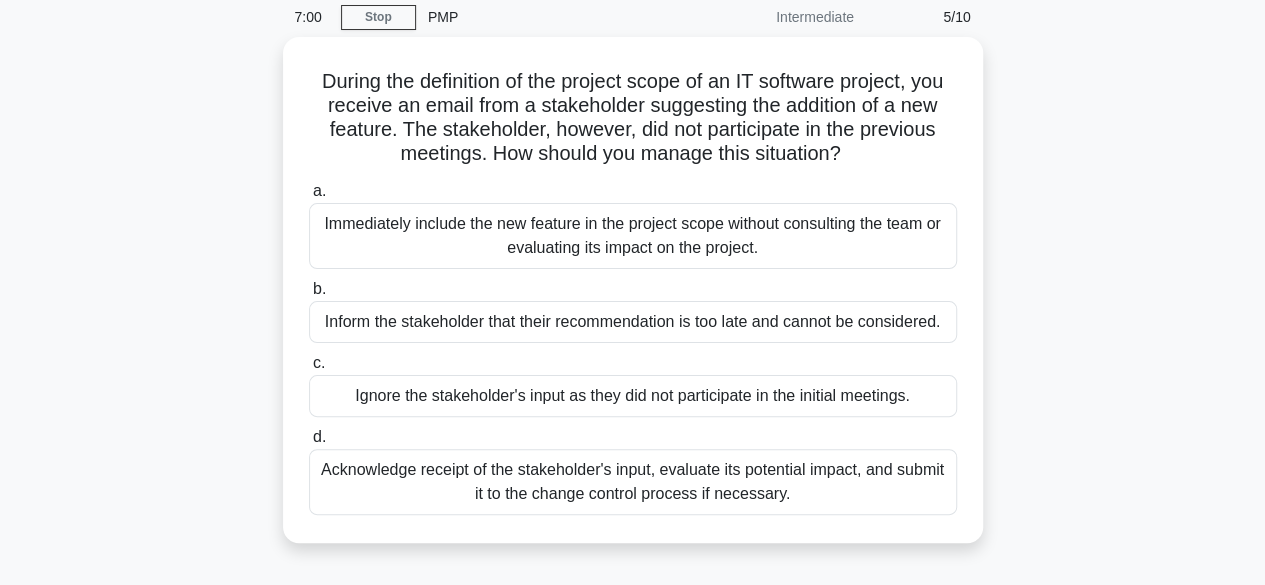 scroll, scrollTop: 120, scrollLeft: 0, axis: vertical 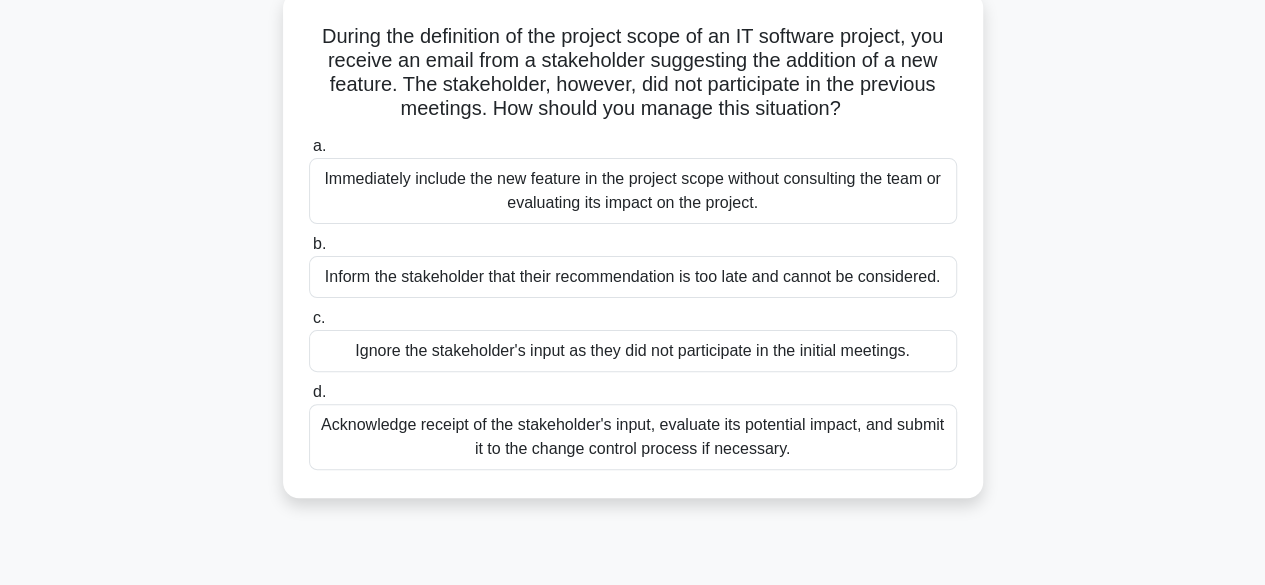 click on "Acknowledge receipt of the stakeholder's input, evaluate its potential impact, and submit it to the change control process if necessary." at bounding box center (633, 437) 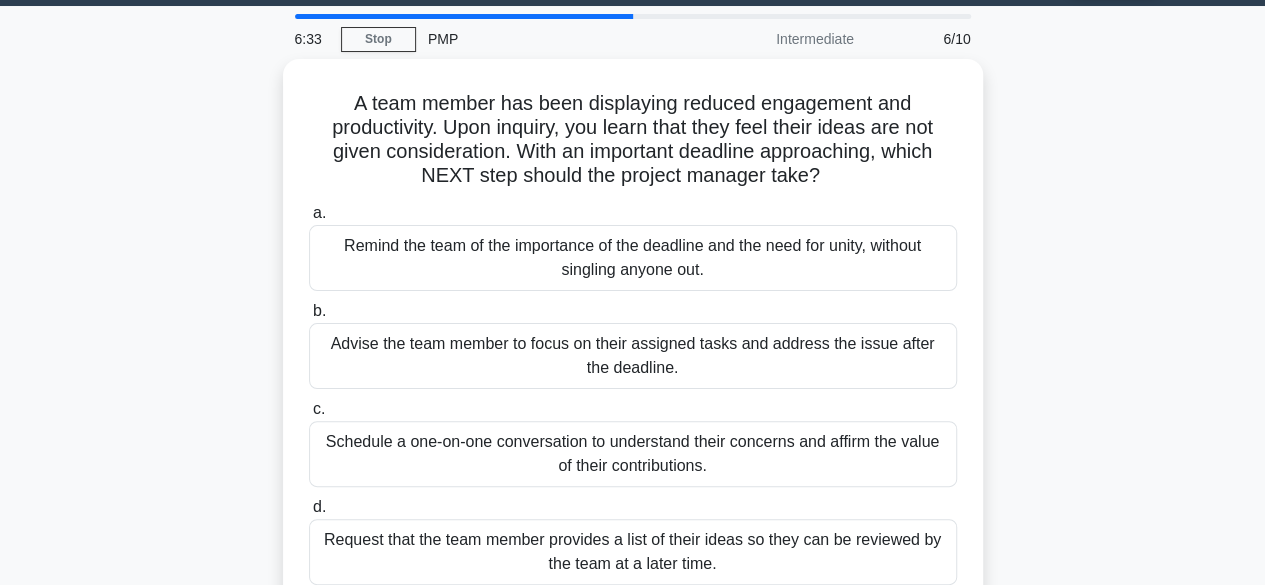 scroll, scrollTop: 112, scrollLeft: 0, axis: vertical 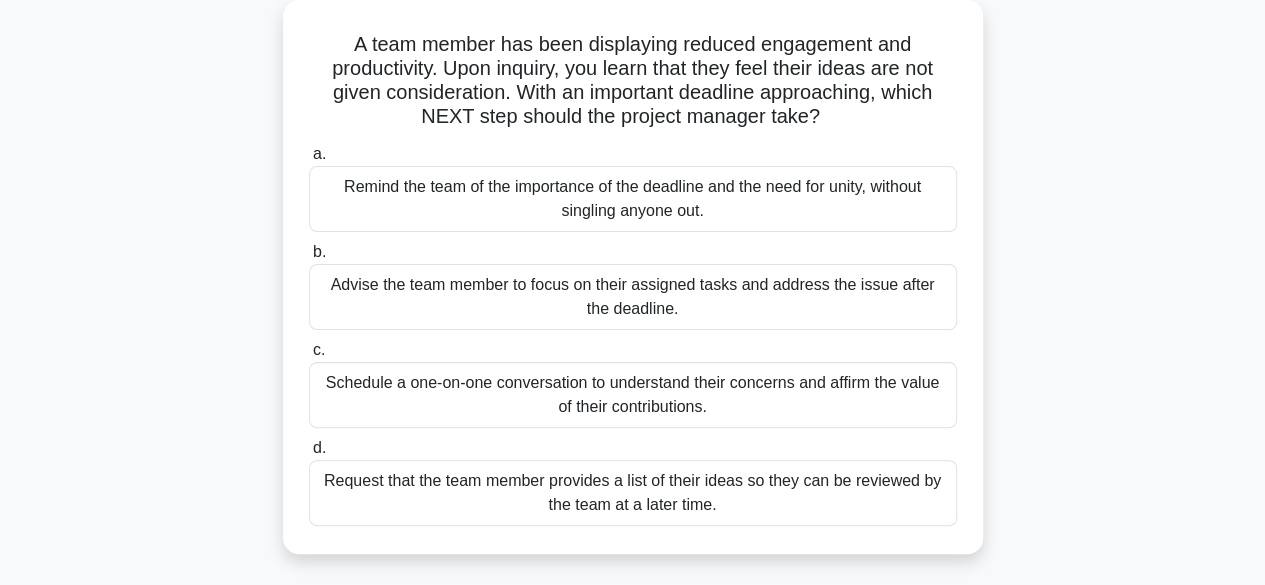 click on "Schedule a one-on-one conversation to understand their concerns and affirm the value of their contributions." at bounding box center [633, 395] 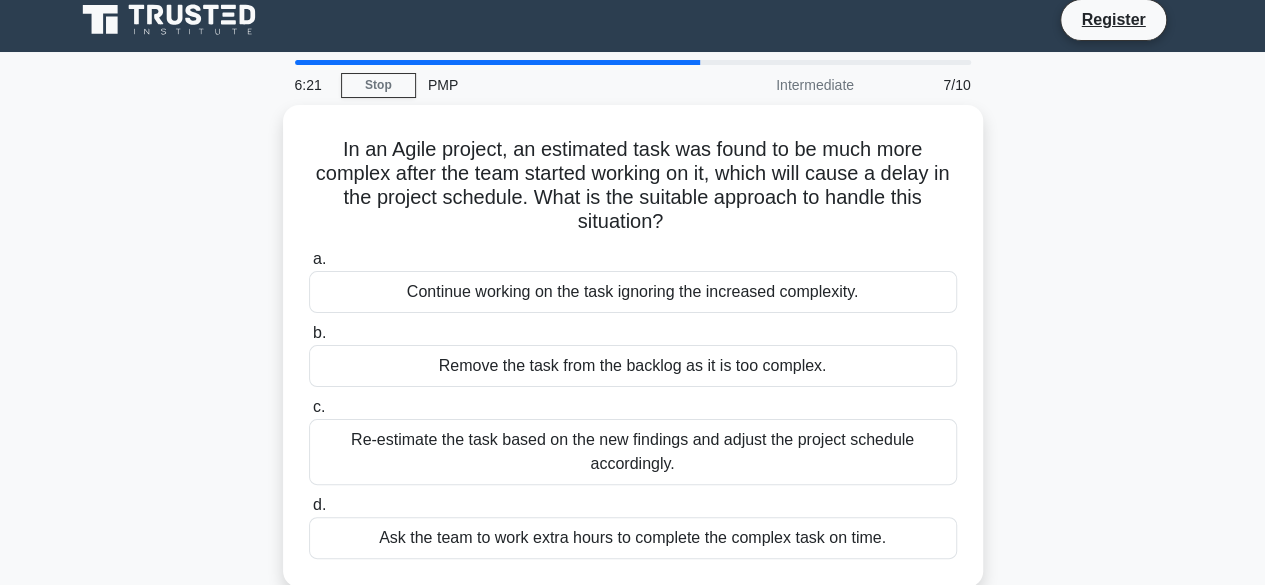 scroll, scrollTop: 0, scrollLeft: 0, axis: both 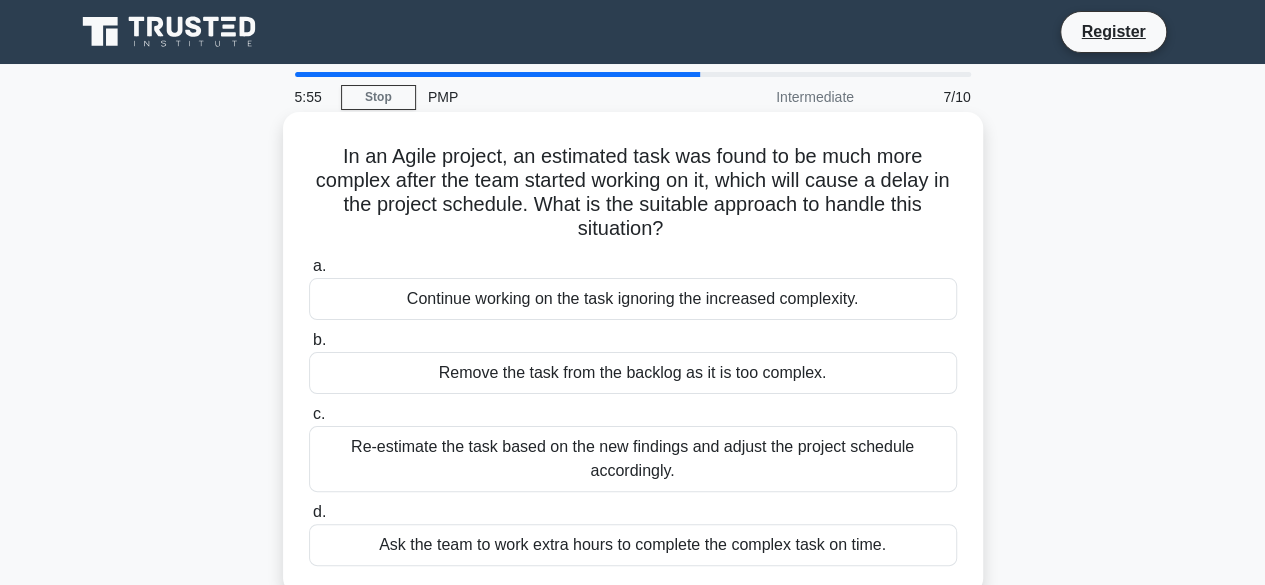 click on "Re-estimate the task based on the new findings and adjust the project schedule accordingly." at bounding box center [633, 459] 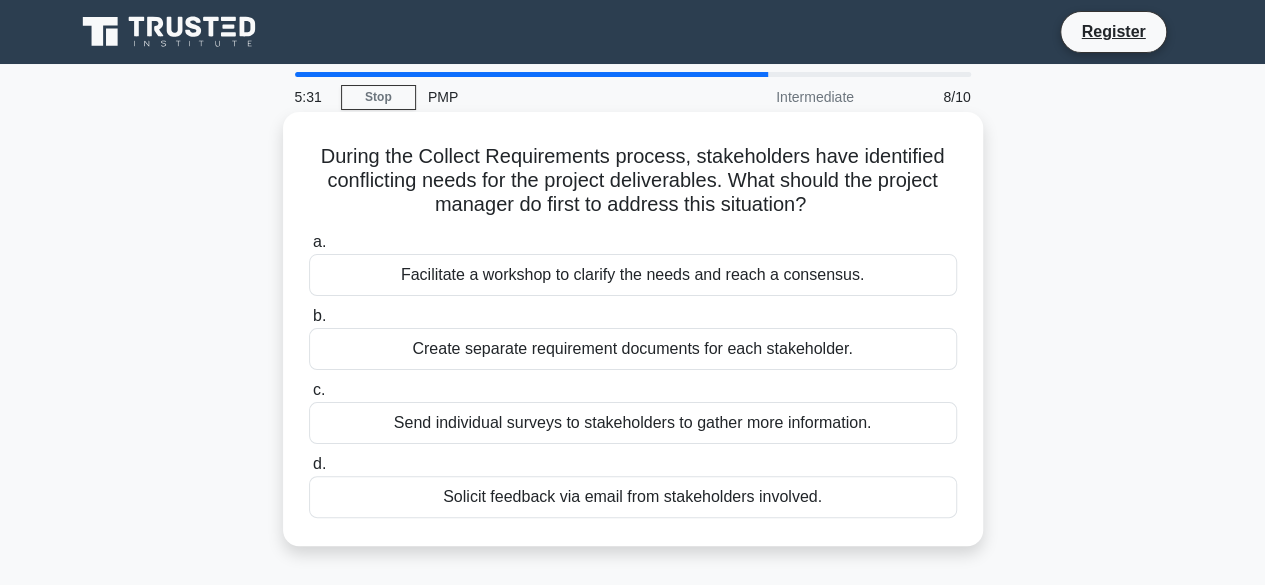 click on "Facilitate a workshop to clarify the needs and reach a consensus." at bounding box center [633, 275] 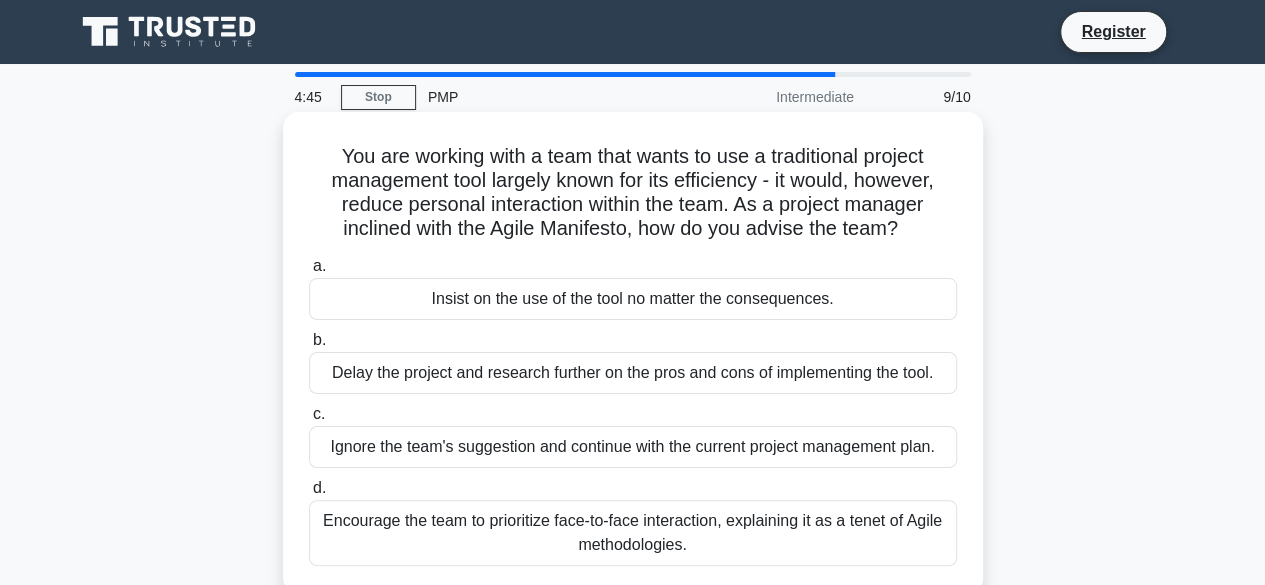 click on "Delay the project and research further on the pros and cons of implementing the tool." at bounding box center [633, 373] 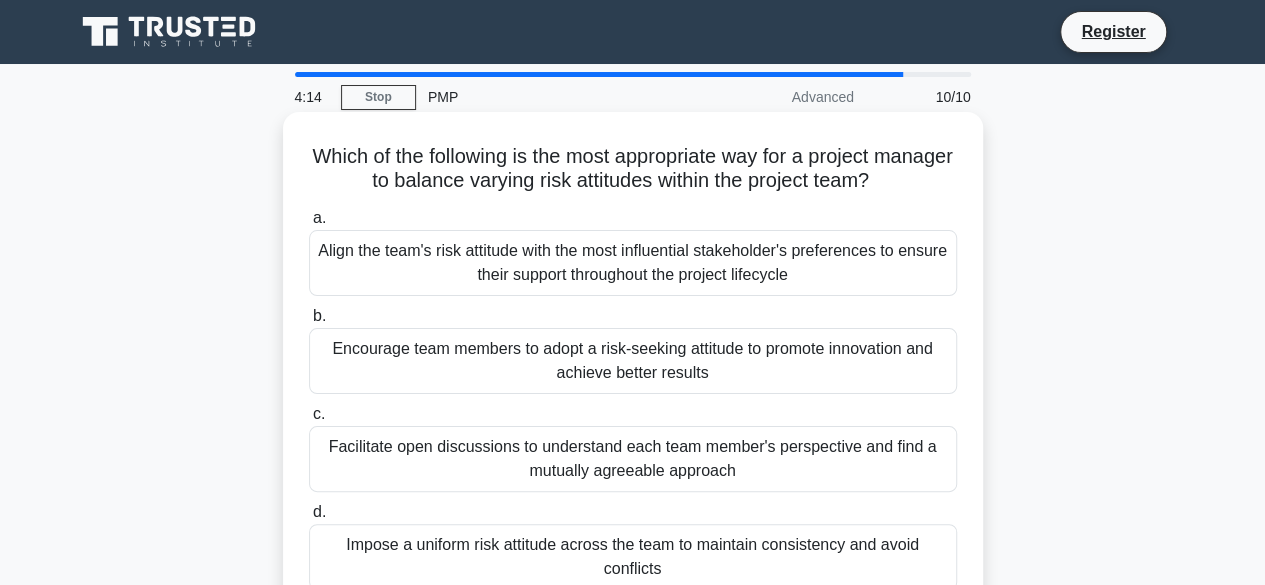 click on "Facilitate open discussions to understand each team member's perspective and find a mutually agreeable approach" at bounding box center [633, 459] 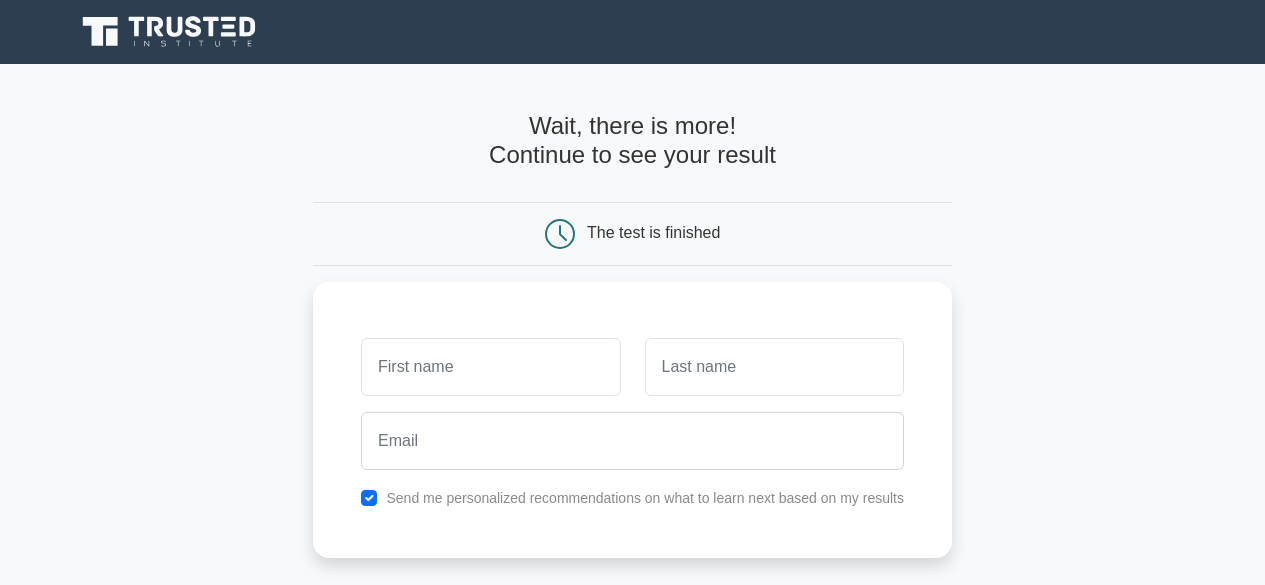 scroll, scrollTop: 0, scrollLeft: 0, axis: both 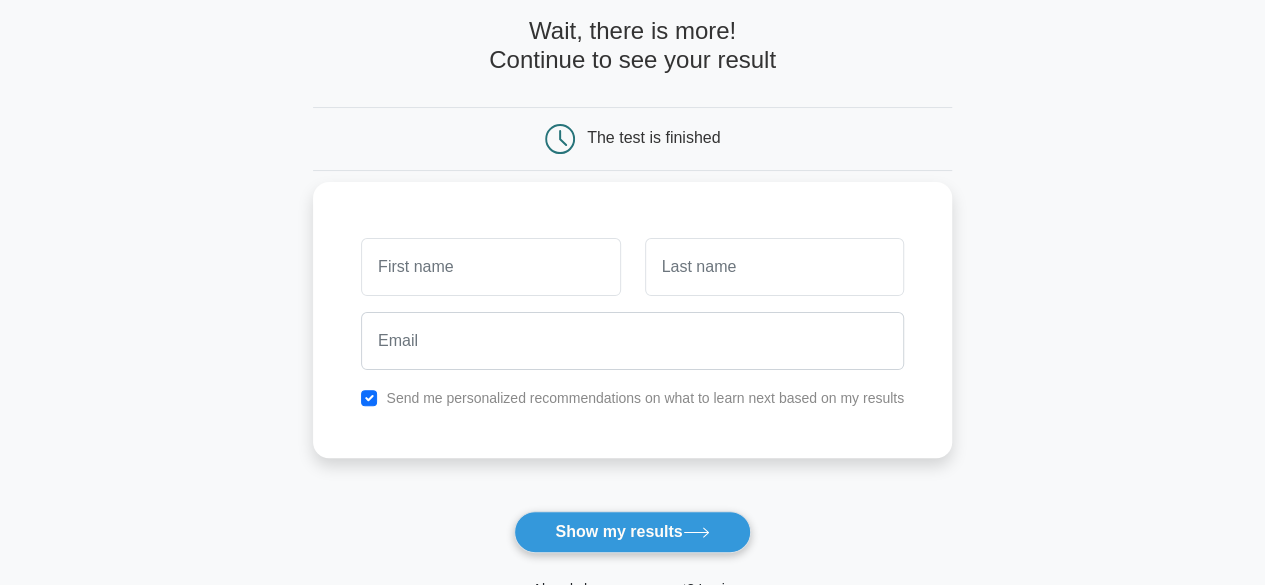click at bounding box center [490, 267] 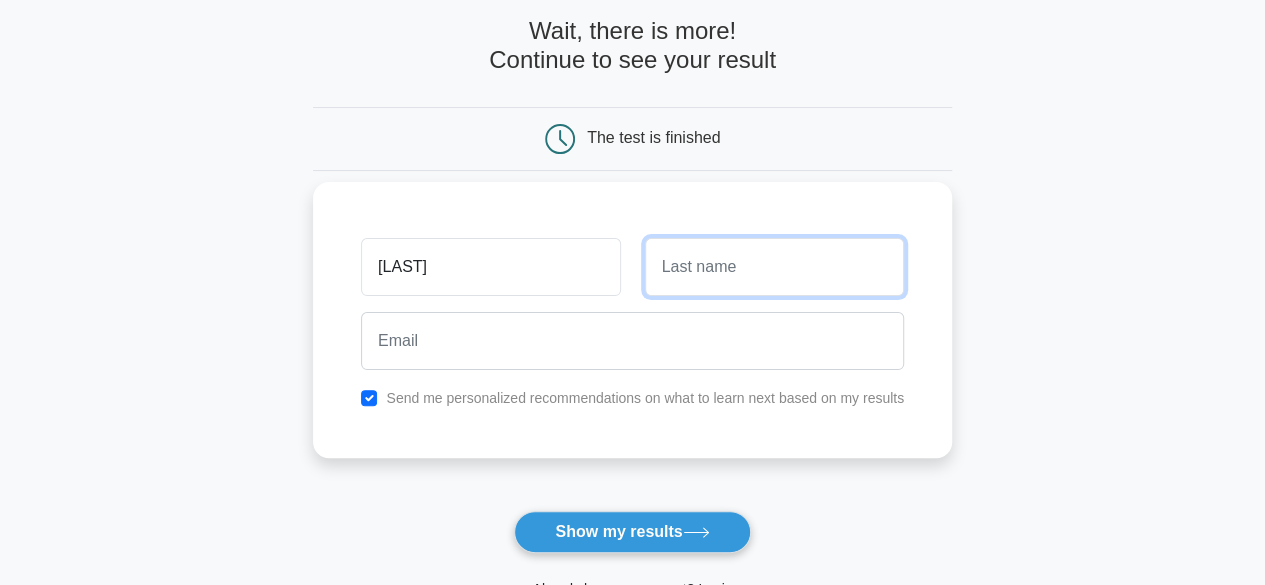 click at bounding box center [774, 267] 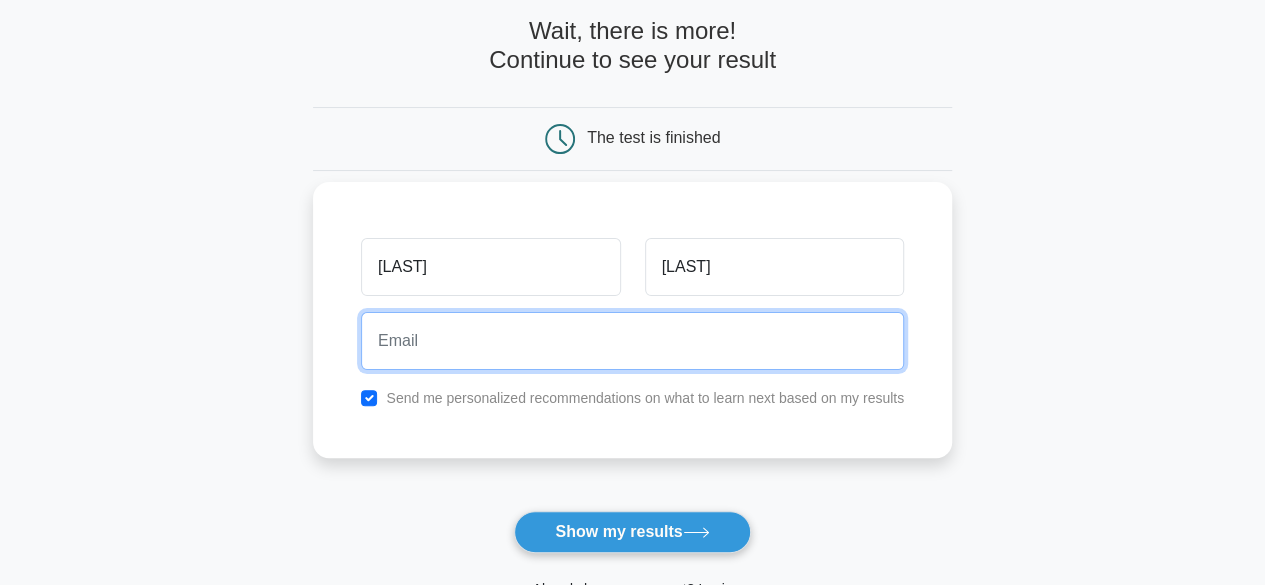 click at bounding box center (632, 341) 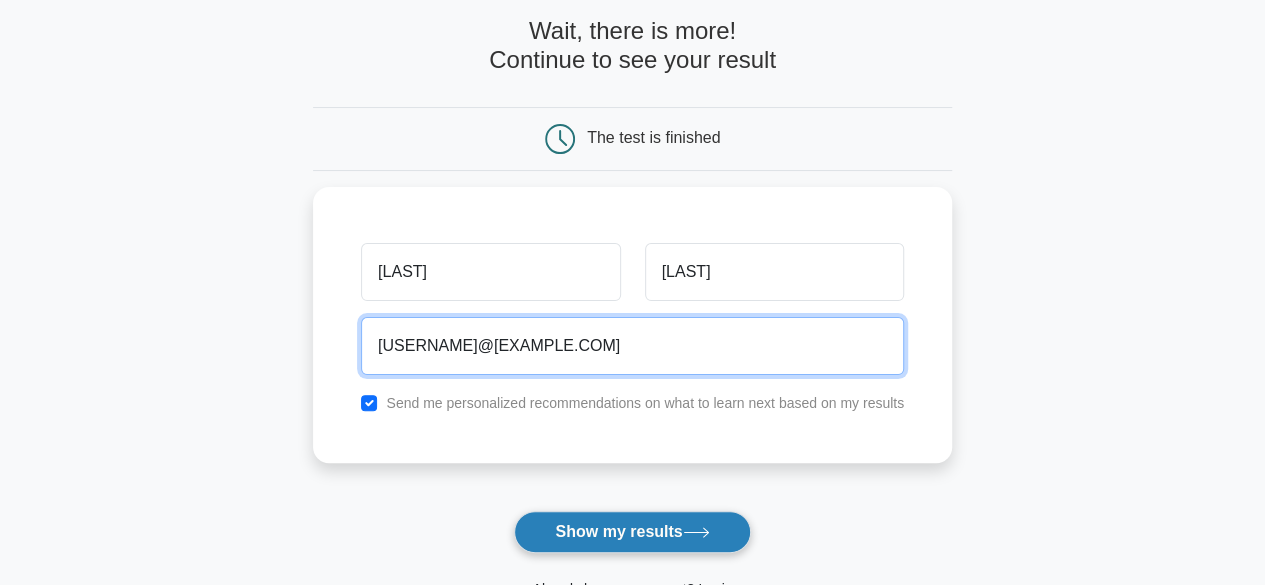 type on "boat_kwabena@yahoo.co.uk" 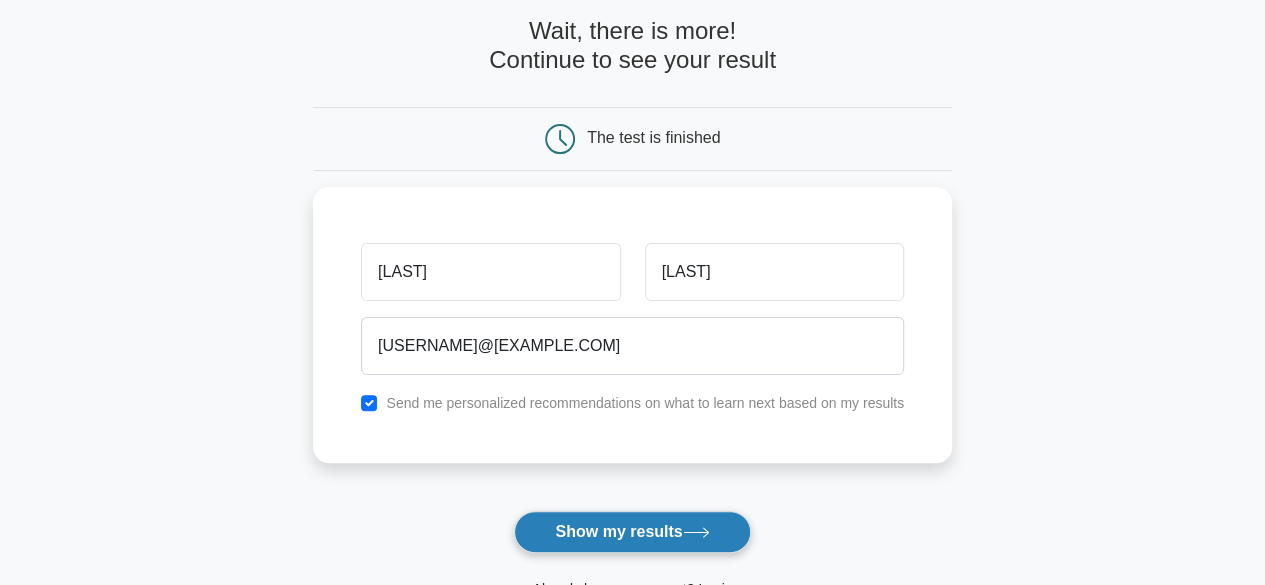 click on "Show my results" at bounding box center (632, 532) 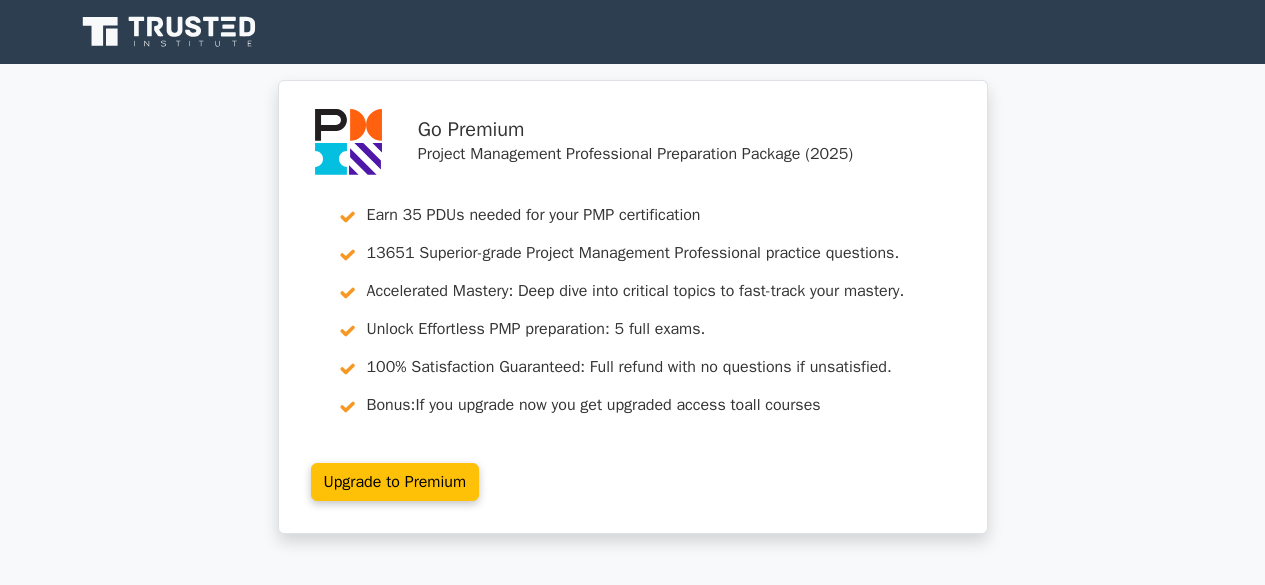scroll, scrollTop: 0, scrollLeft: 0, axis: both 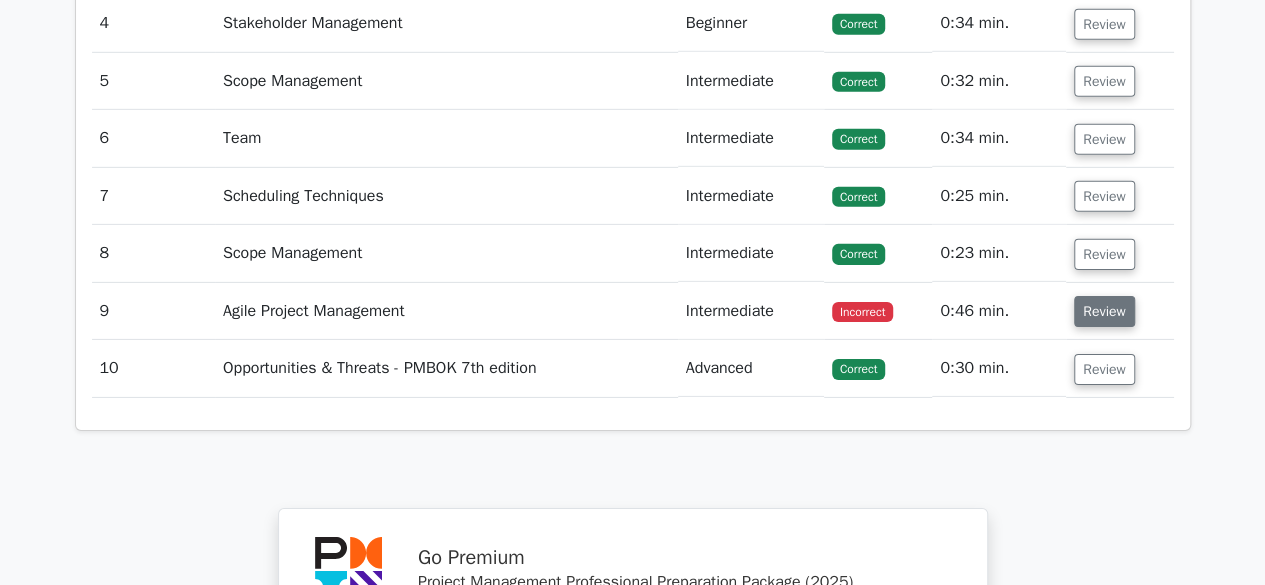 click on "Review" at bounding box center (1104, 311) 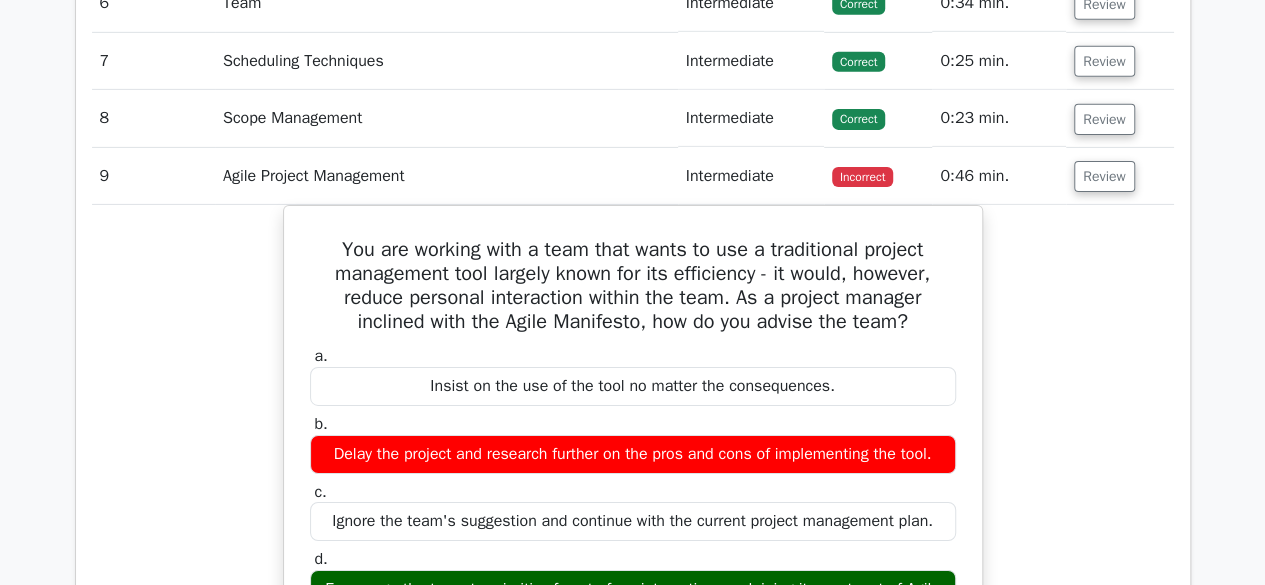 scroll, scrollTop: 3221, scrollLeft: 0, axis: vertical 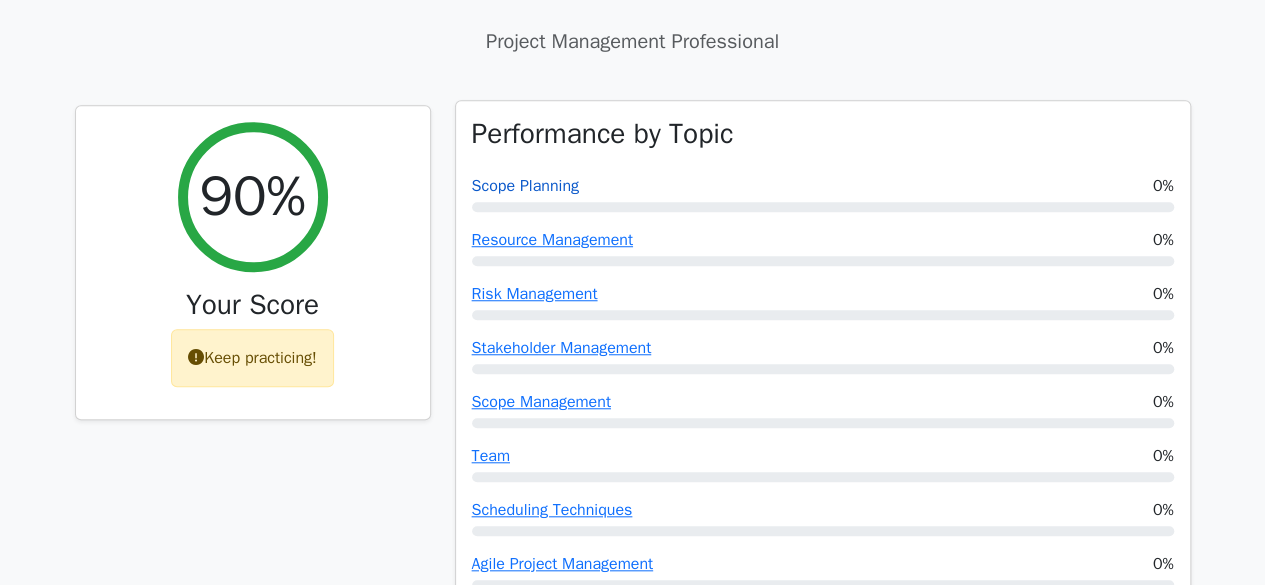 click on "Scope Planning" at bounding box center (525, 186) 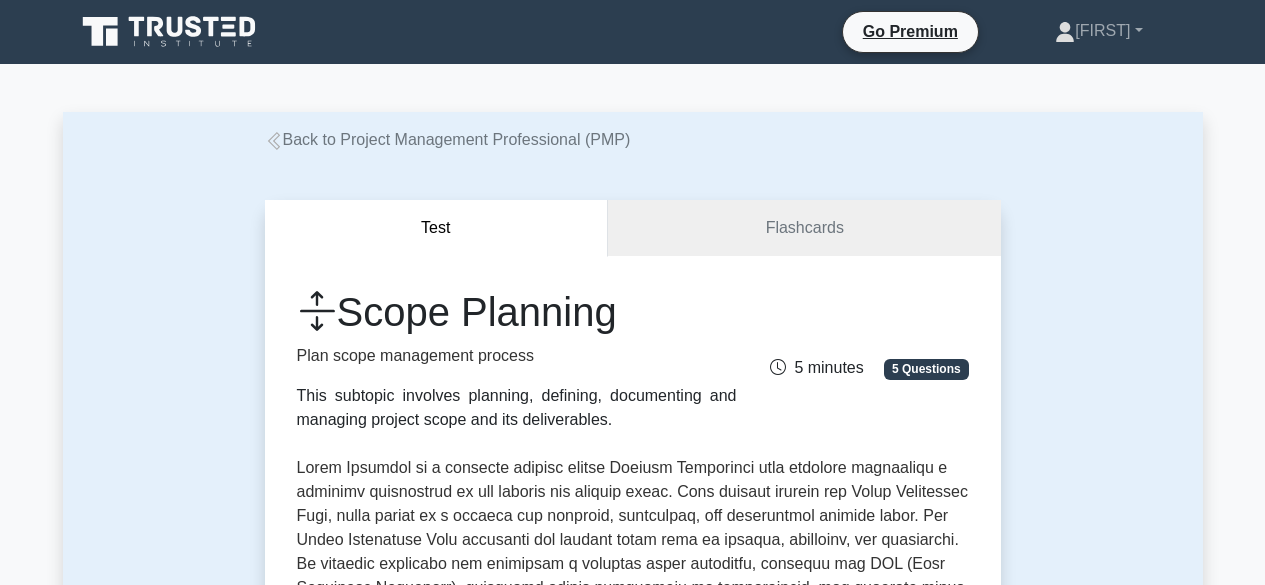 scroll, scrollTop: 0, scrollLeft: 0, axis: both 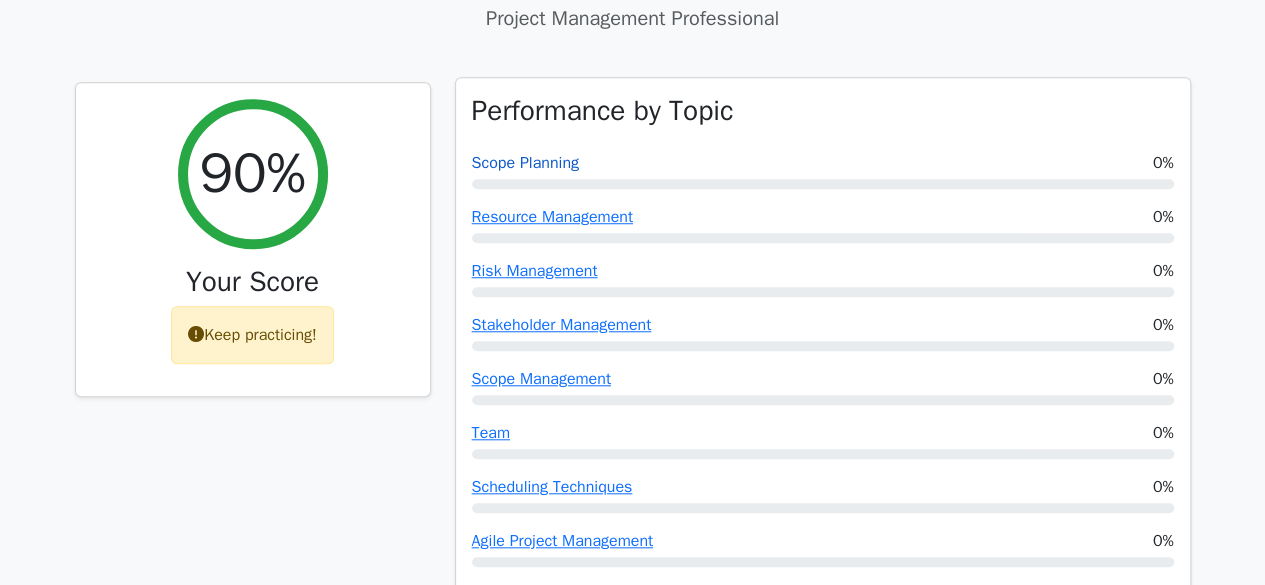 click on "Scope Planning" at bounding box center (525, 163) 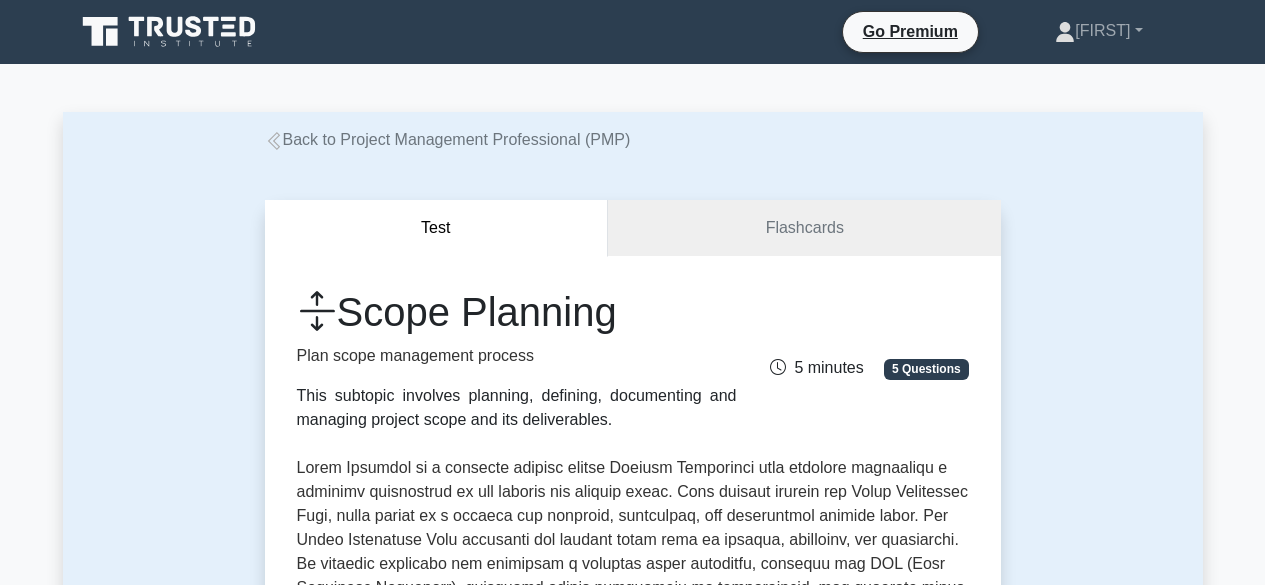 scroll, scrollTop: 0, scrollLeft: 0, axis: both 